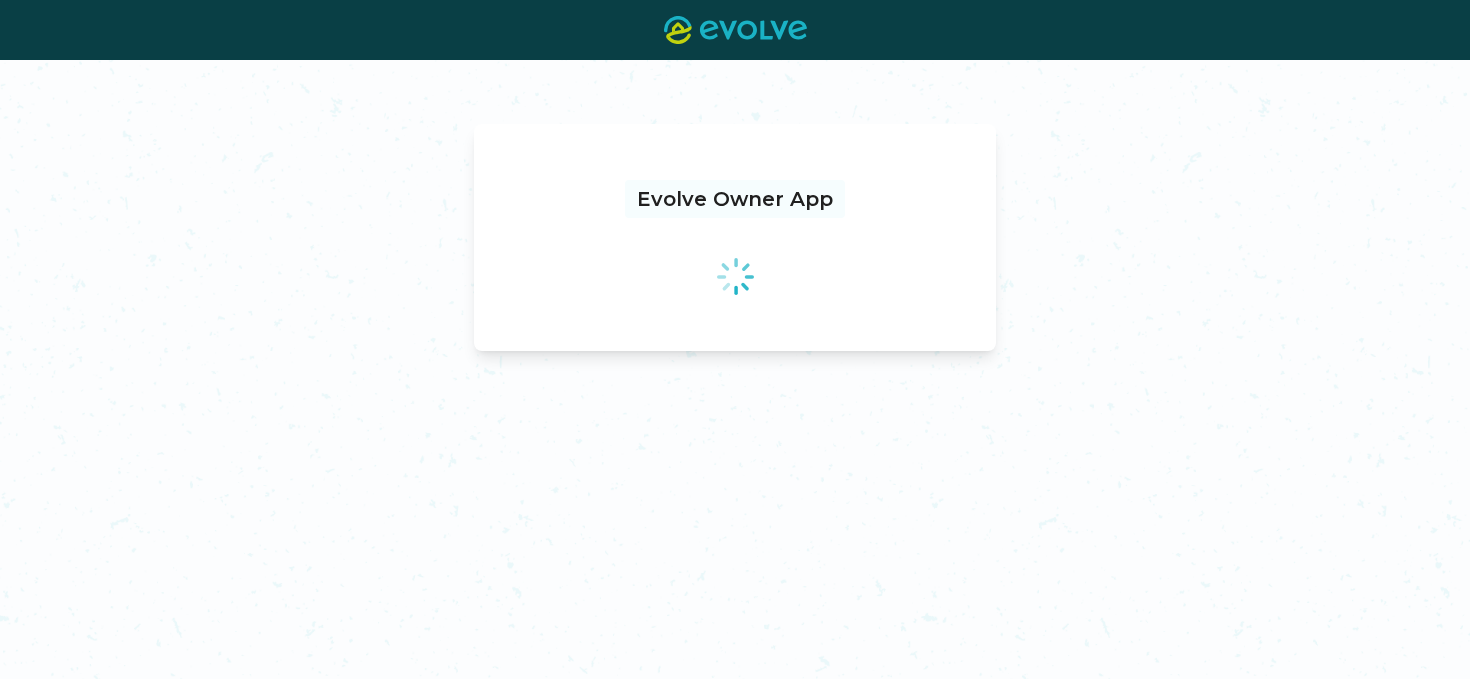 scroll, scrollTop: 0, scrollLeft: 0, axis: both 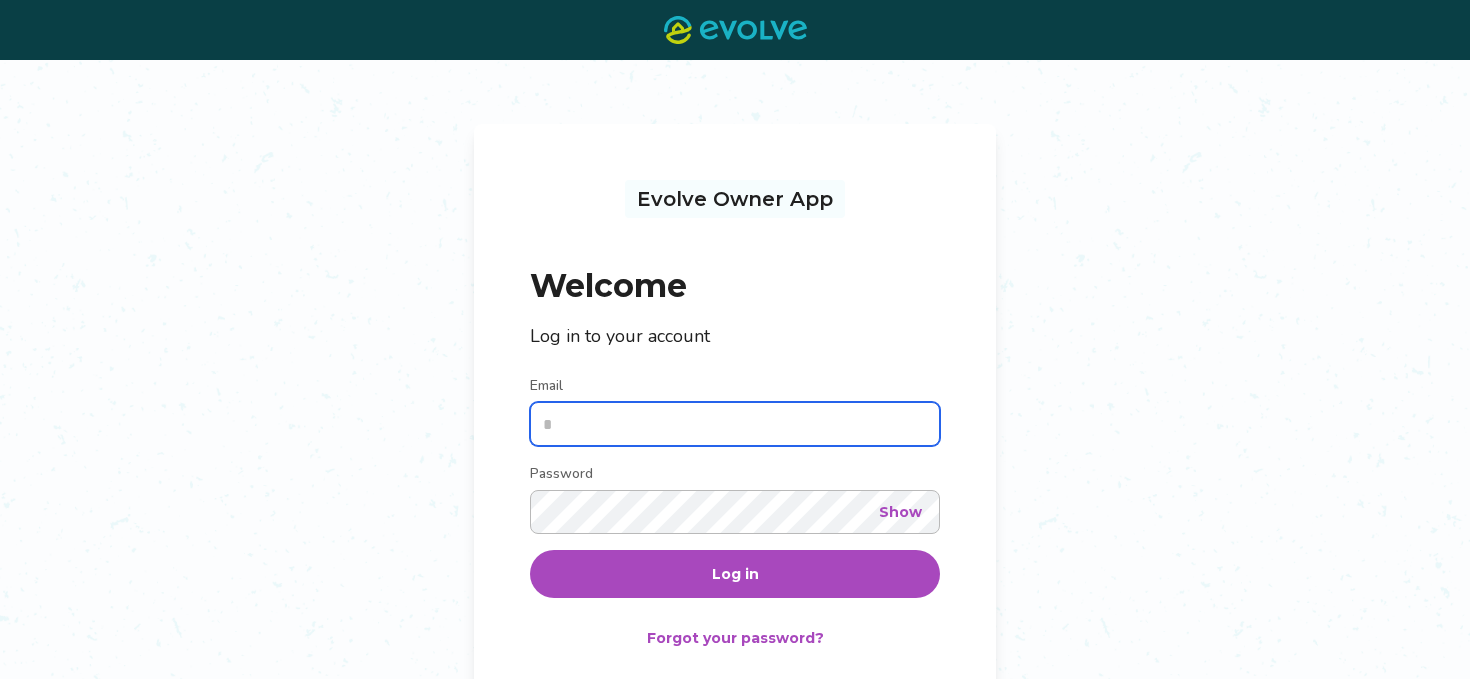 type on "**********" 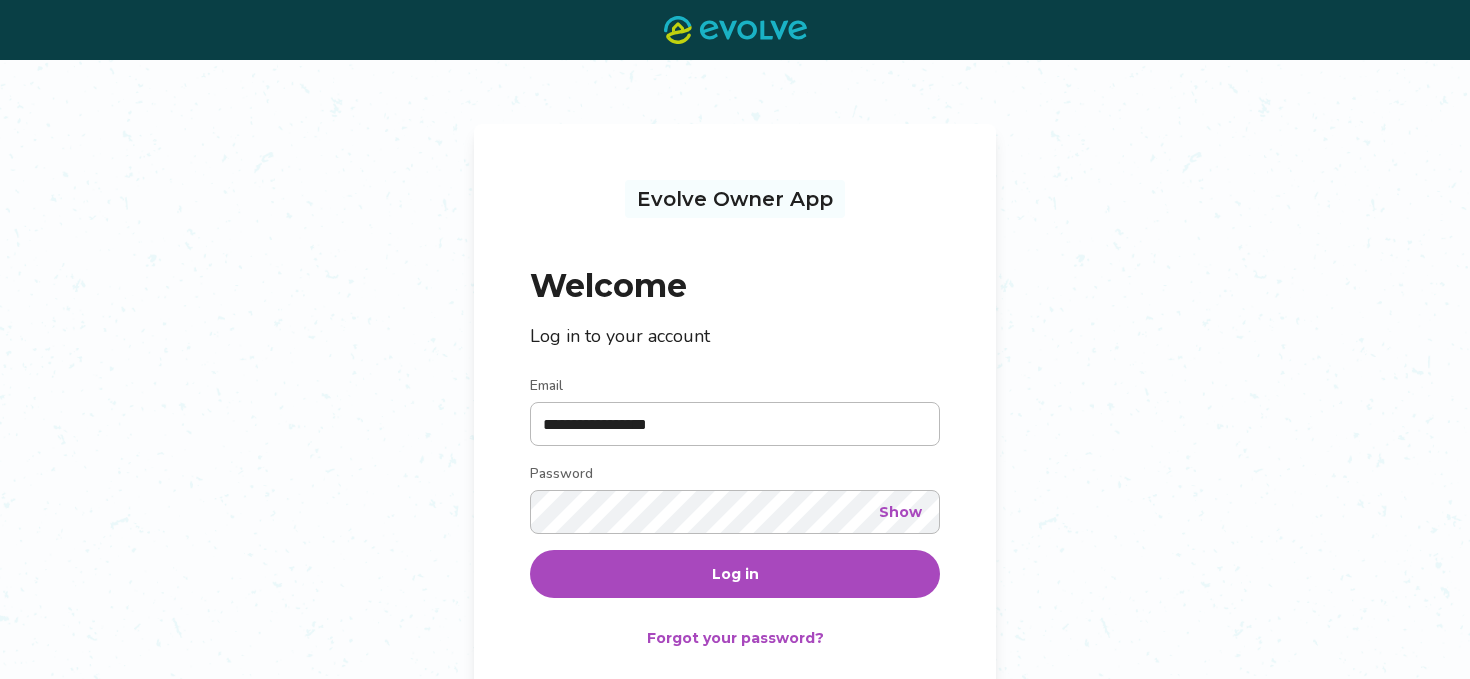 click on "Log in" at bounding box center (735, 574) 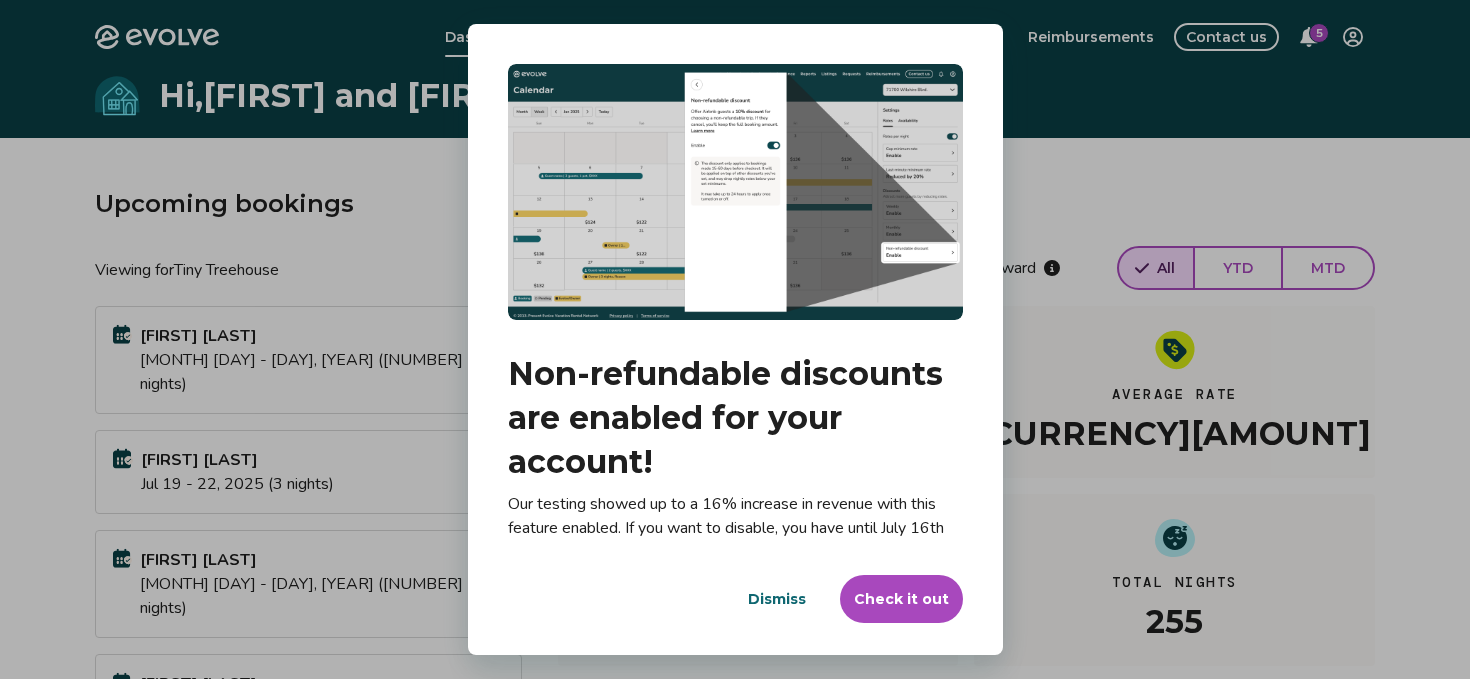 click on "Dismiss" at bounding box center [777, 599] 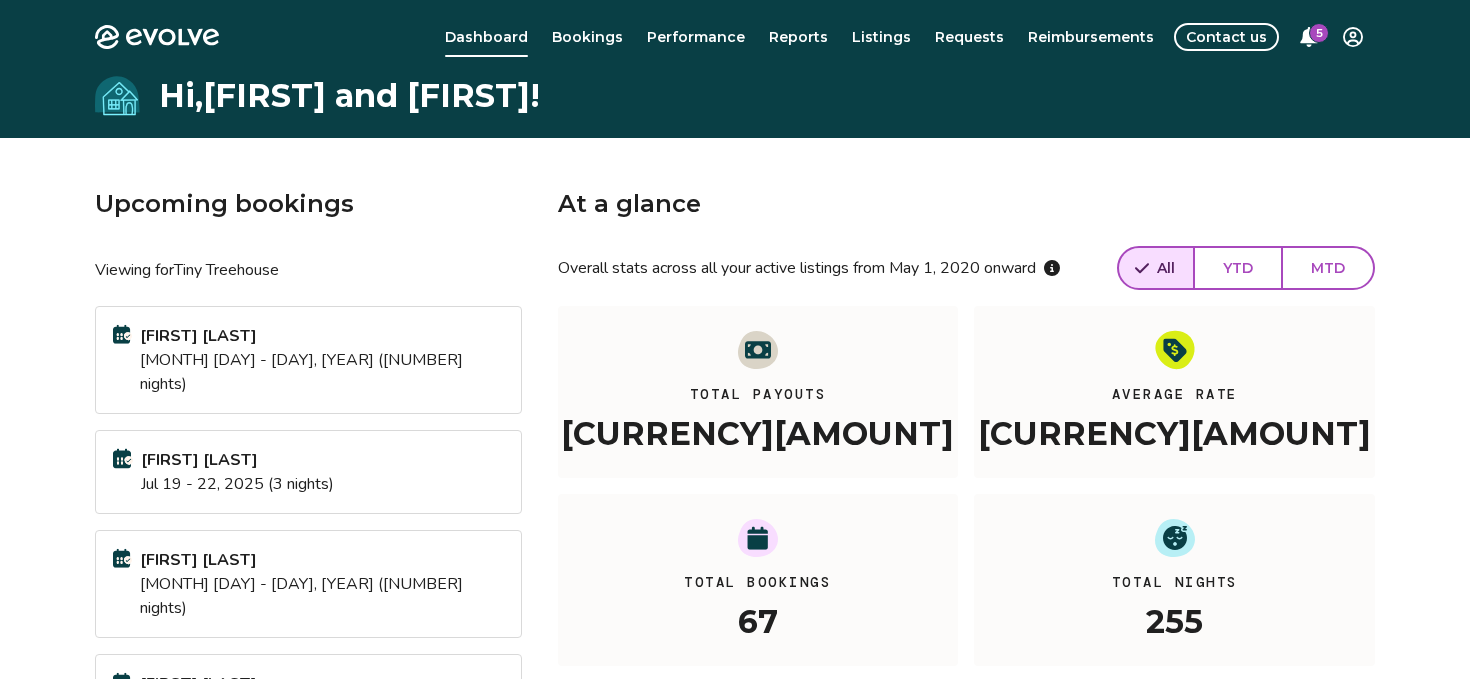 click on "Contact us" at bounding box center (1226, 37) 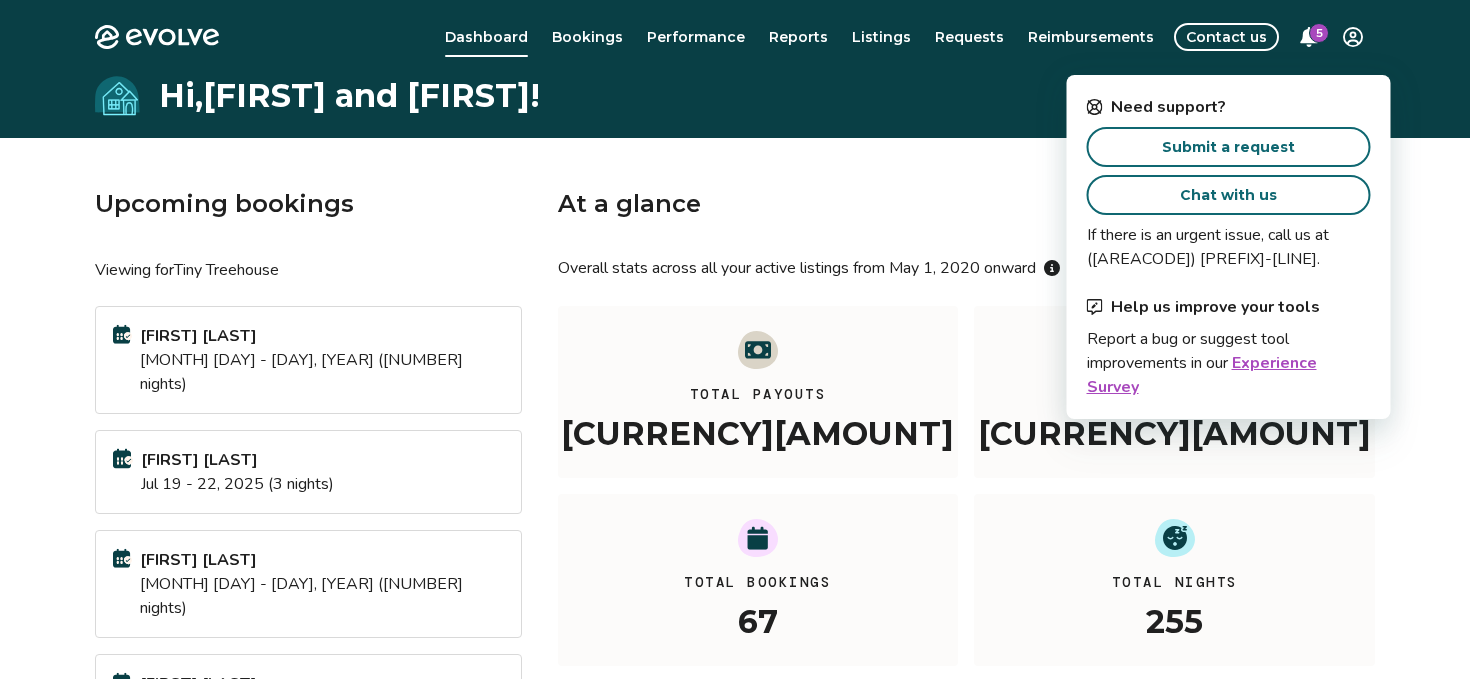 click on "Chat with us" at bounding box center (1228, 195) 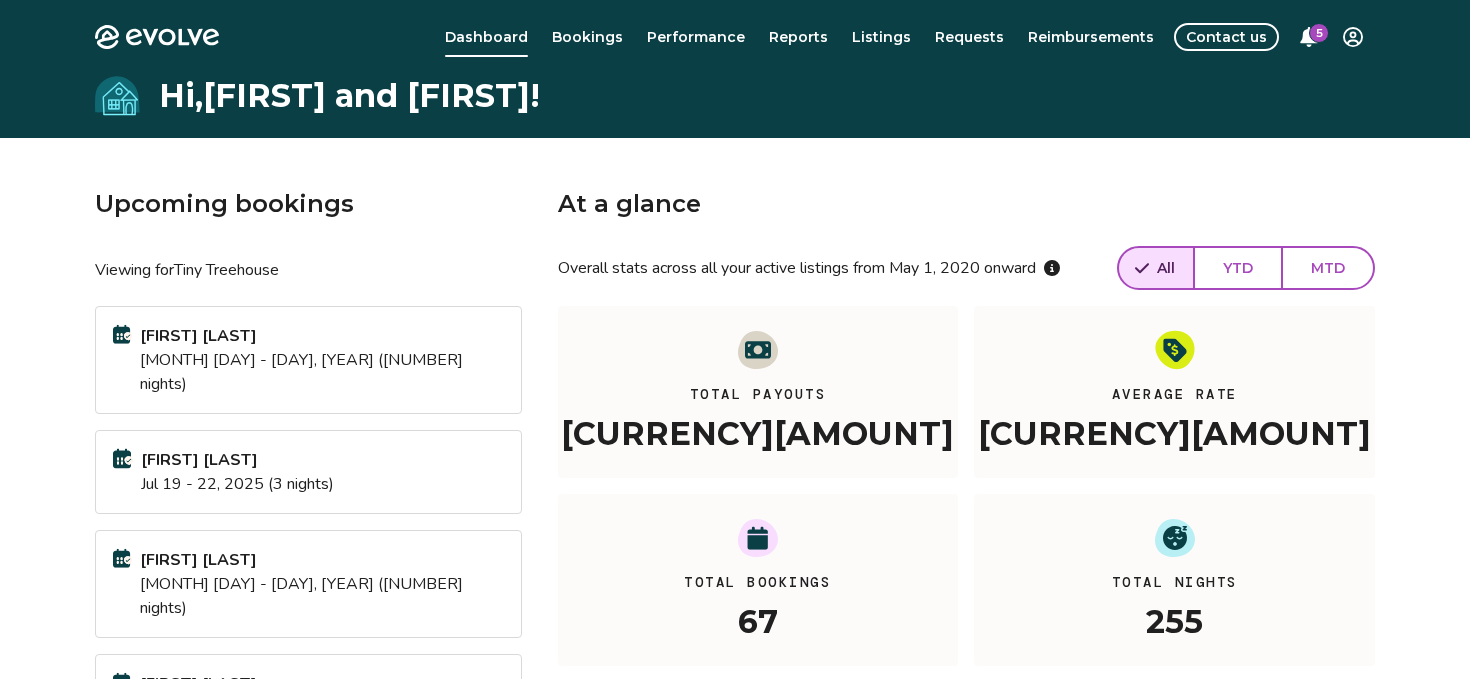 click on "Contact us" at bounding box center [1226, 37] 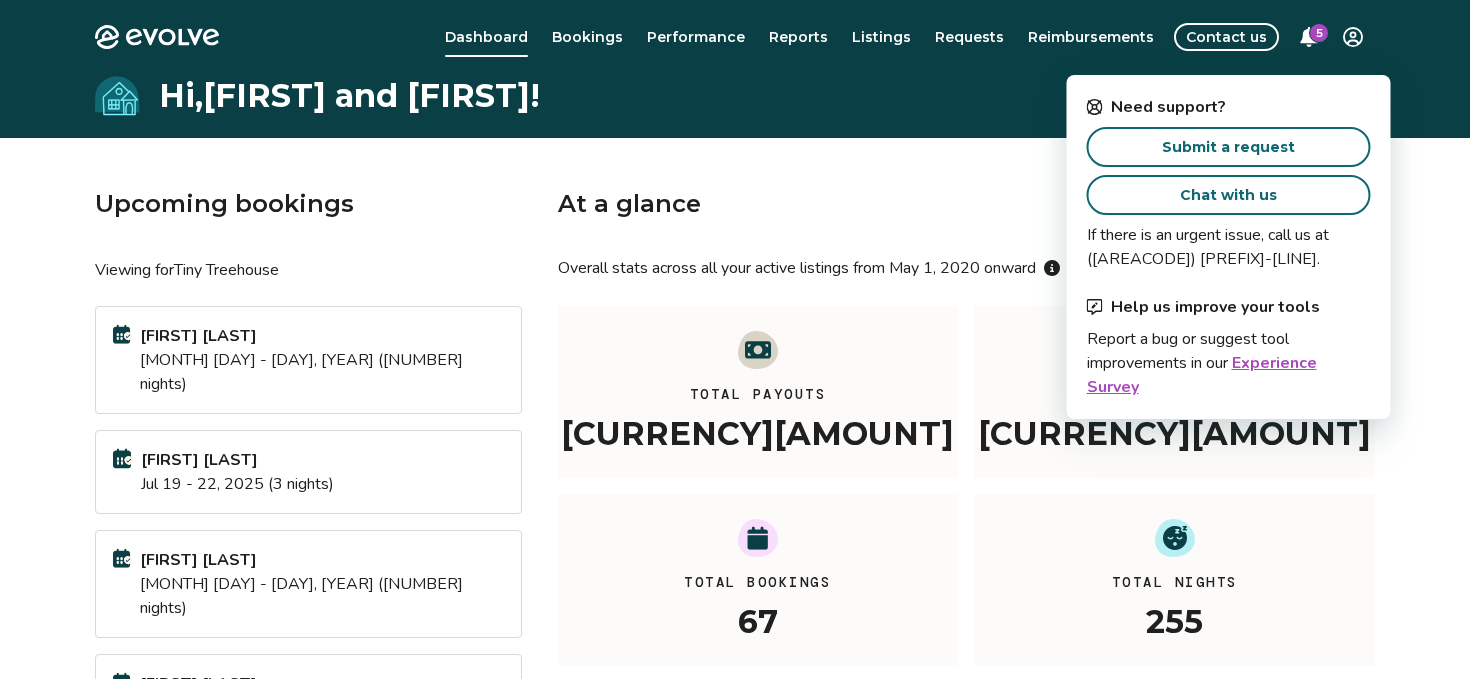 click on "Chat with us" at bounding box center [1228, 195] 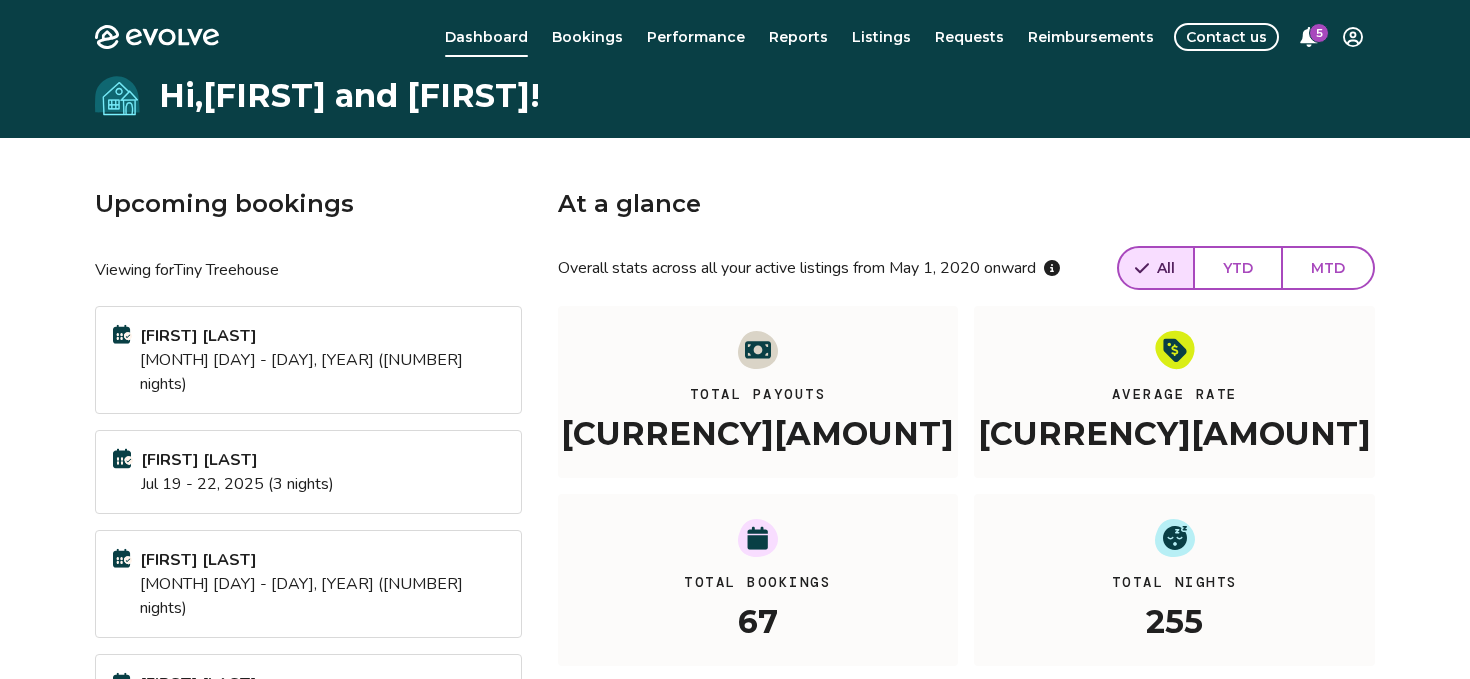 click 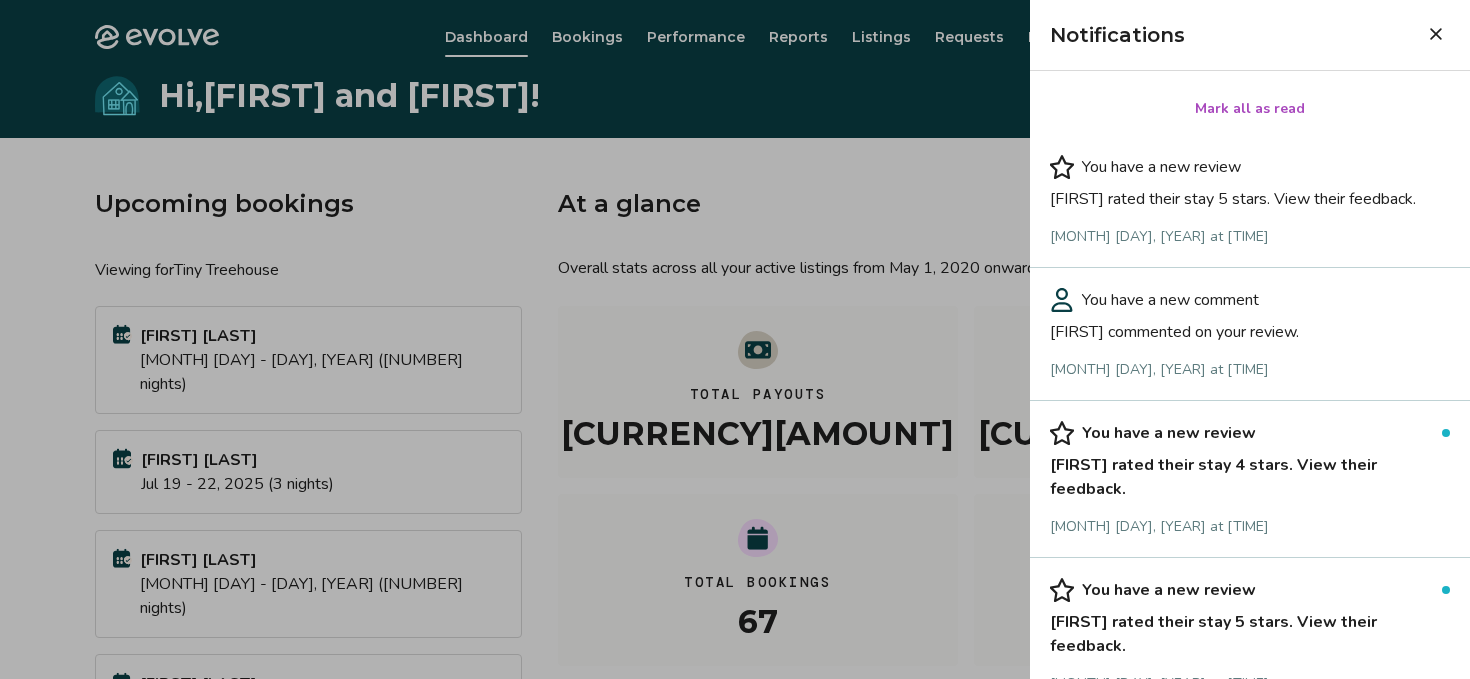 click at bounding box center (735, 339) 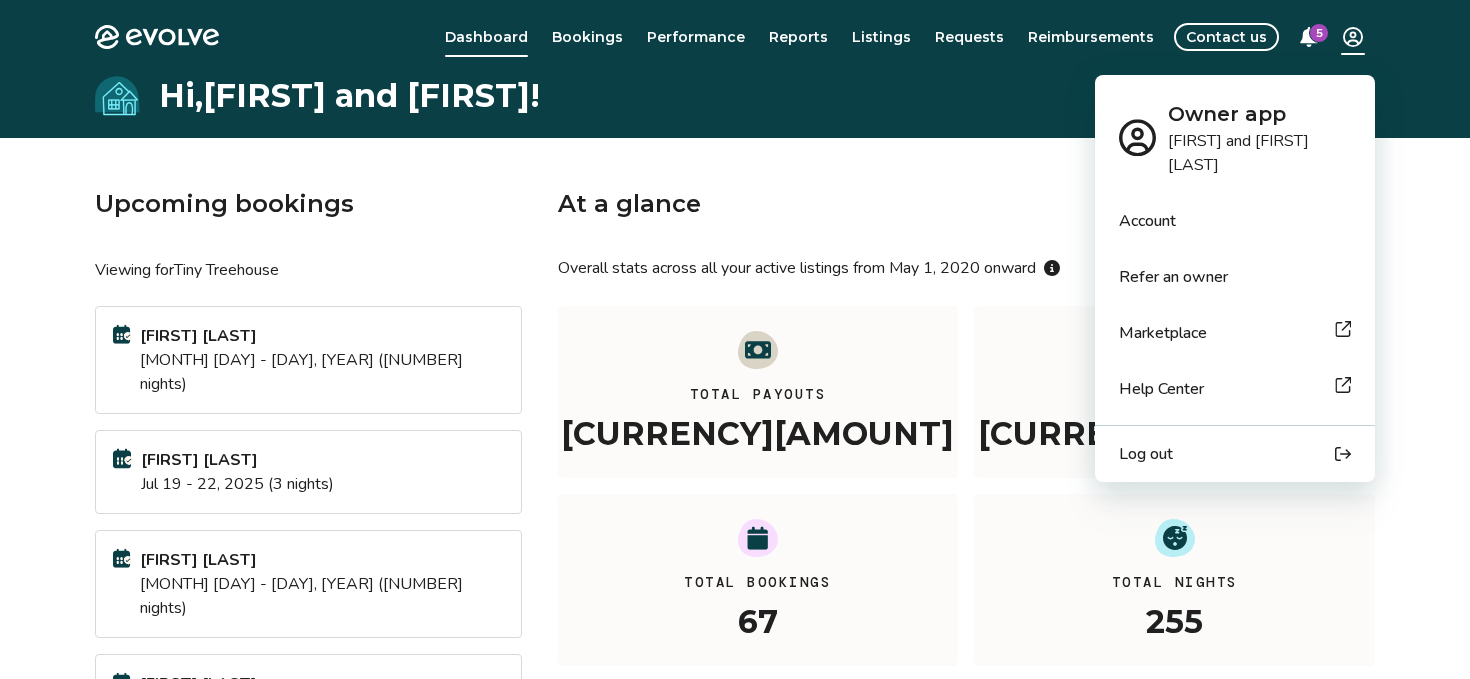 click on "Evolve Dashboard Bookings Performance Reports Listings Requests Reimbursements Contact us 5 Hi,  [FIRST] and [FIRST] ! Upcoming bookings Viewing for  Tiny Treehouse [FIRST] [LAST] [MONTH] [DAY] - [DAY], [YEAR] ([NUMBER] nights) [FIRST] [LAST] [MONTH] [DAY] - [DAY], [YEAR] ([NUMBER] nights) [FIRST] [LAST] [MONTH] [DAY] - [DAY], [YEAR] ([NUMBER] nights) View calendar At a glance Overall stats across all your active listings from [MONTH] [DAY], [YEAR] onward All YTD MTD Total Payouts [CURRENCY][AMOUNT] Average Rate [CURRENCY][AMOUNT] Total Bookings [NUMBER] Total Nights [NUMBER] View performance Looking for the booking site links to your listing?  You can find these under  the  Listings  overview © [YEAR]-[PRESENT] Evolve Vacation Rental Network Privacy Policy | Terms of Service
Loading...
ICP
Owner app [FIRST] and [FIRST]   [LAST] Account Refer an owner Marketplace Help Center Log out" at bounding box center [735, 960] 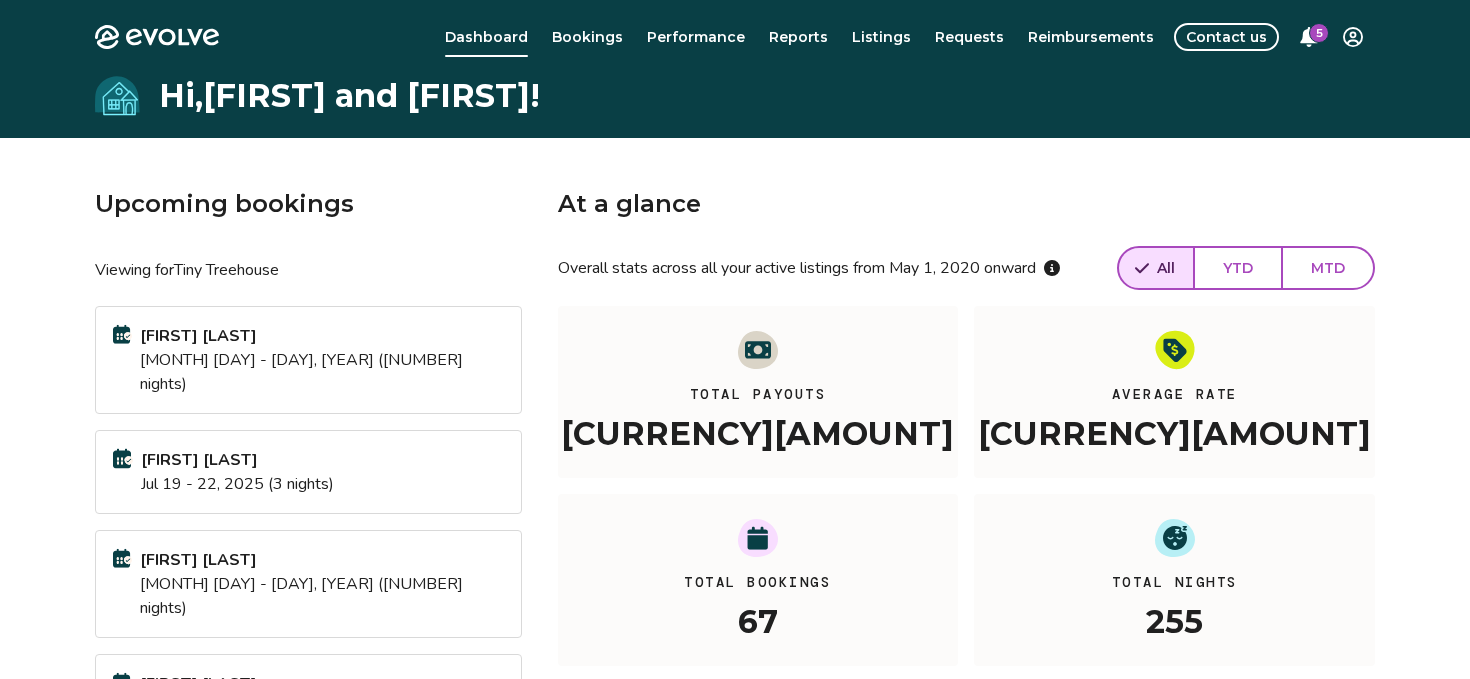 click on "Contact us" at bounding box center (1226, 37) 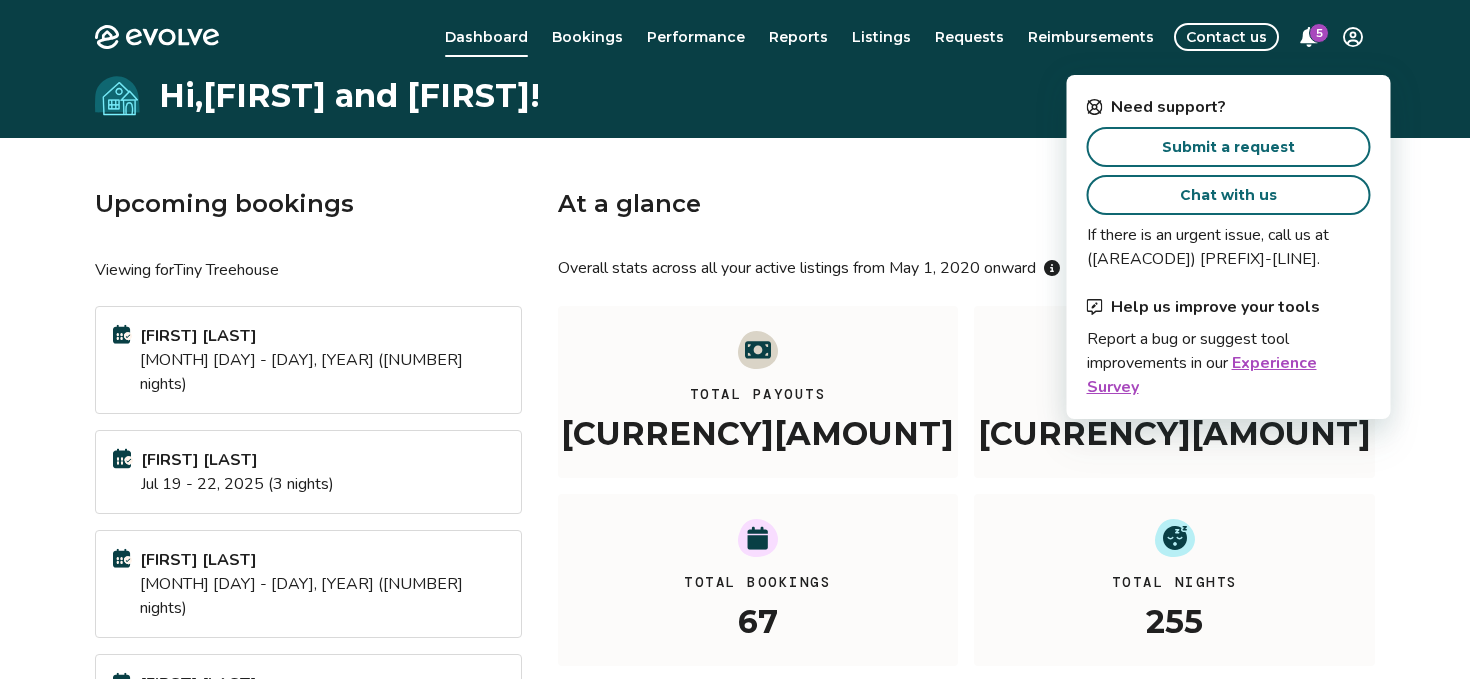click on "Chat with us" at bounding box center [1228, 195] 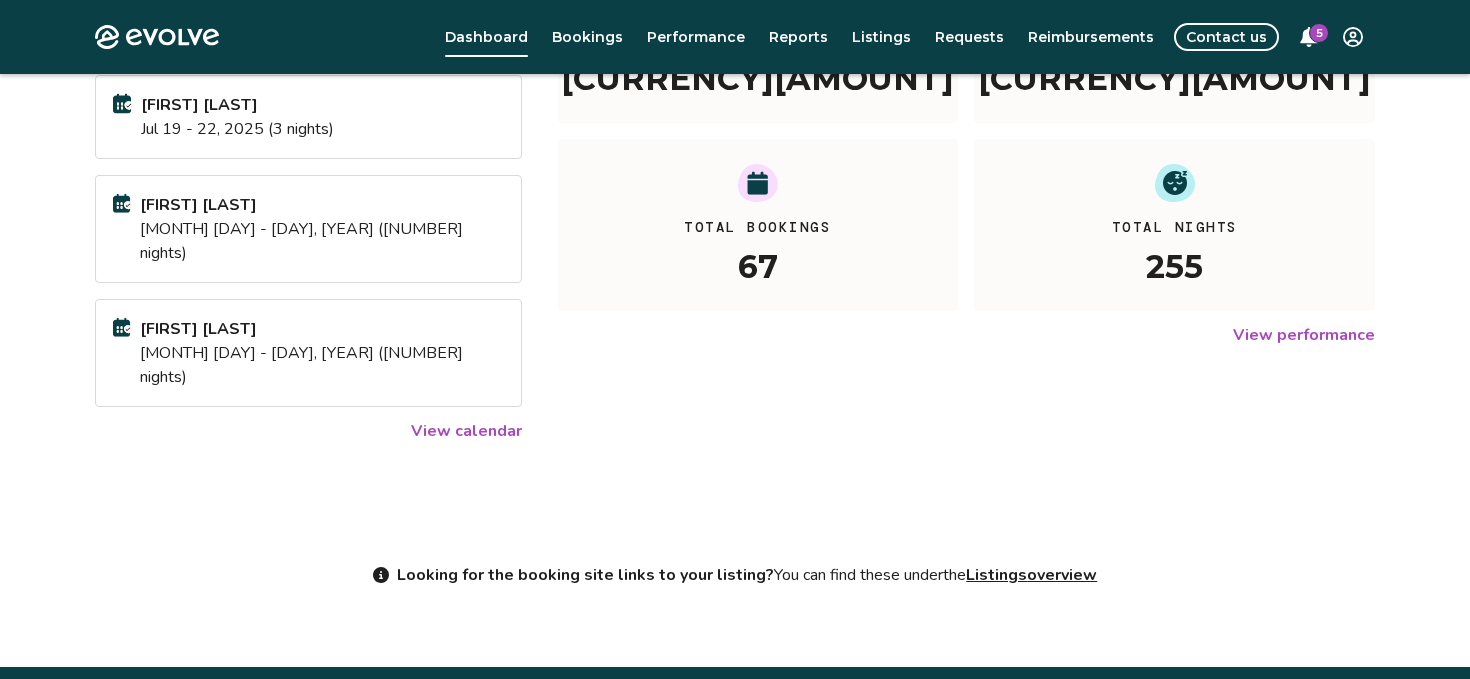 scroll, scrollTop: 0, scrollLeft: 0, axis: both 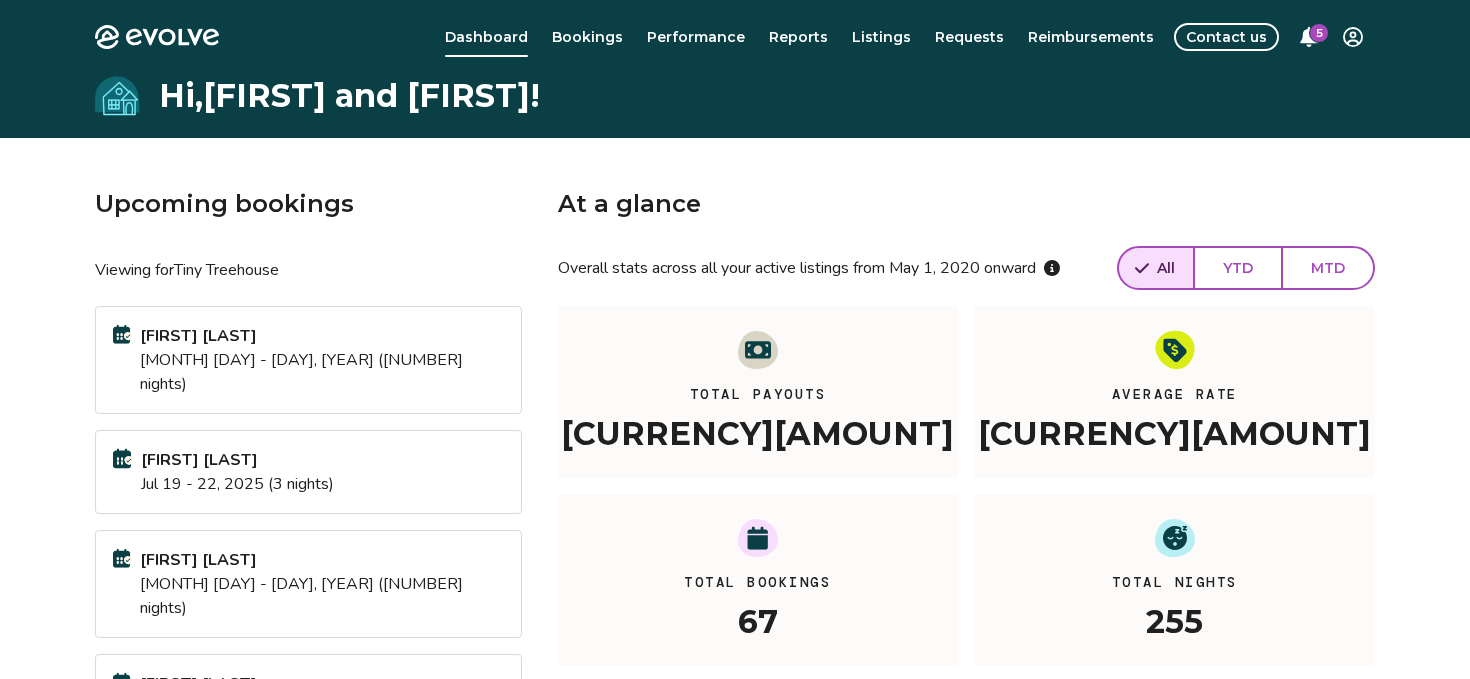 click on "Contact us" at bounding box center (1226, 37) 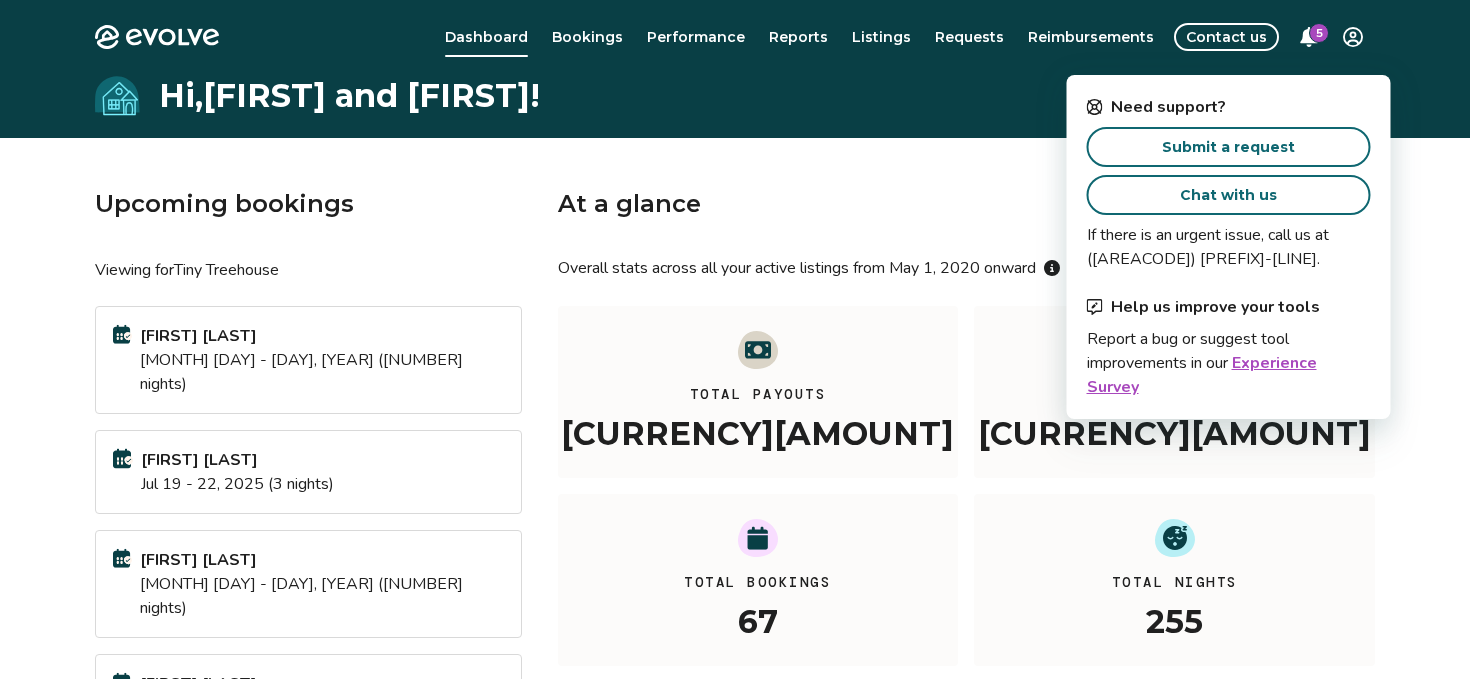 click on "Submit a request" at bounding box center [1228, 147] 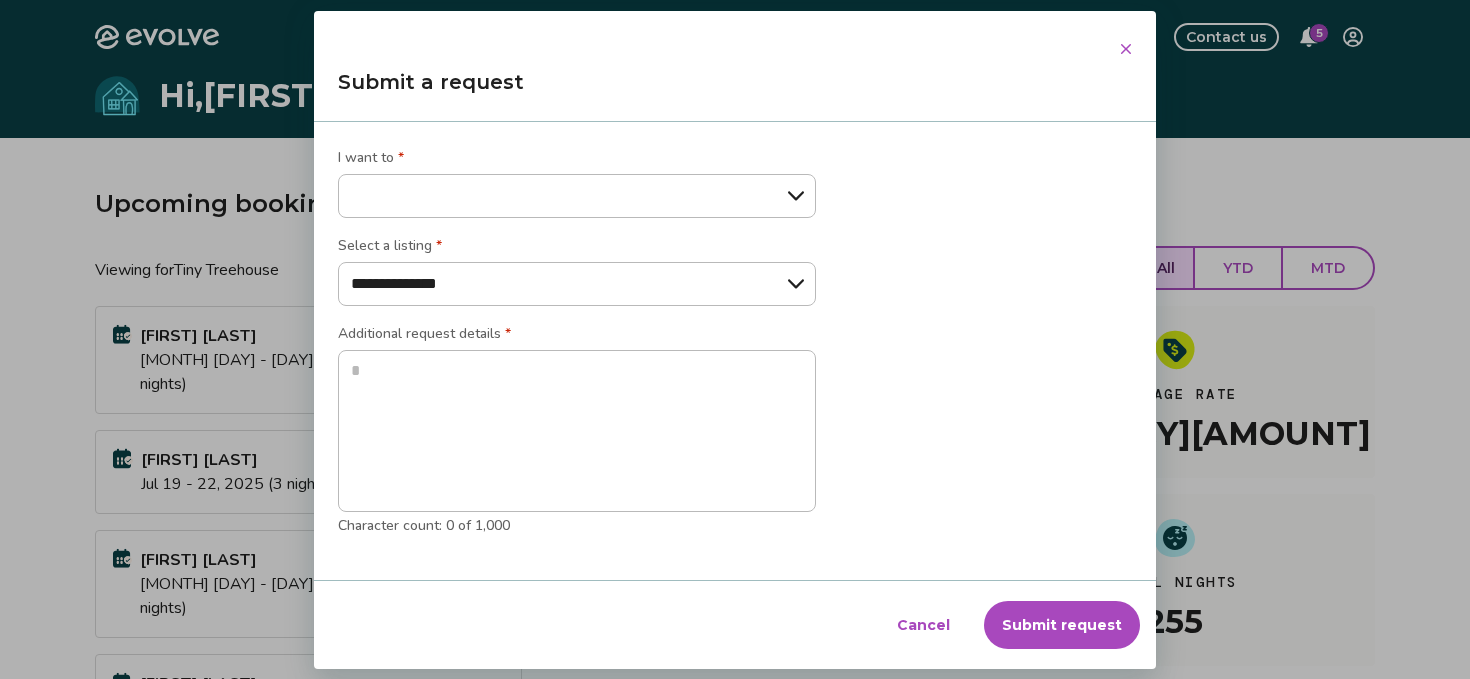 click on "**********" at bounding box center [577, 196] 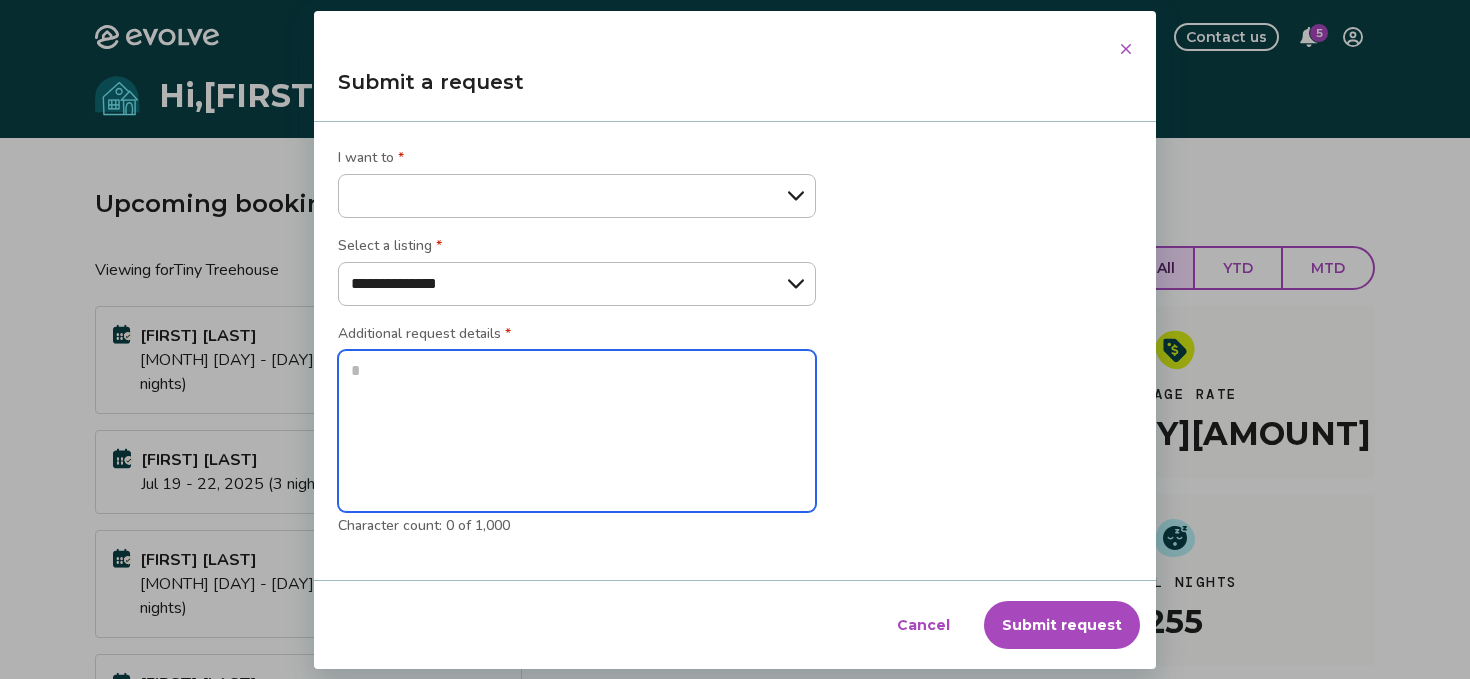 click at bounding box center (577, 431) 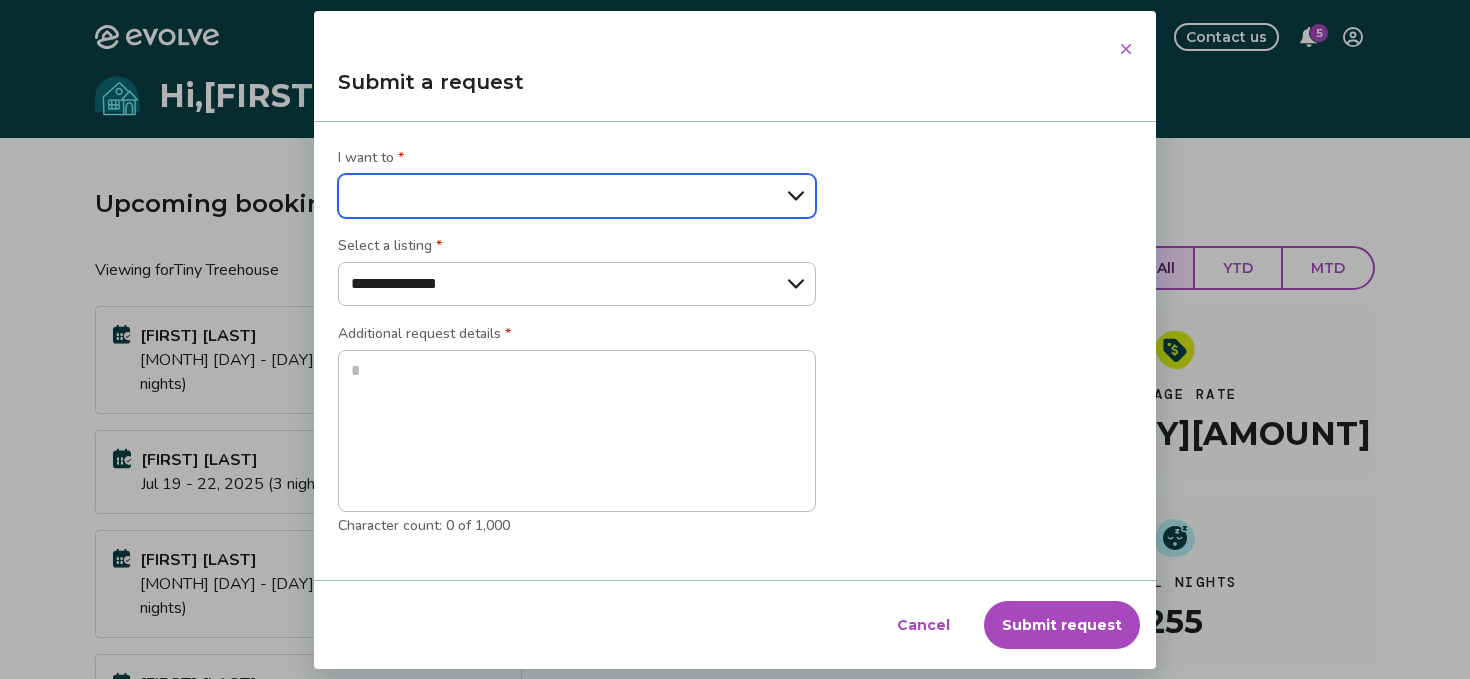 click on "**********" at bounding box center (577, 196) 